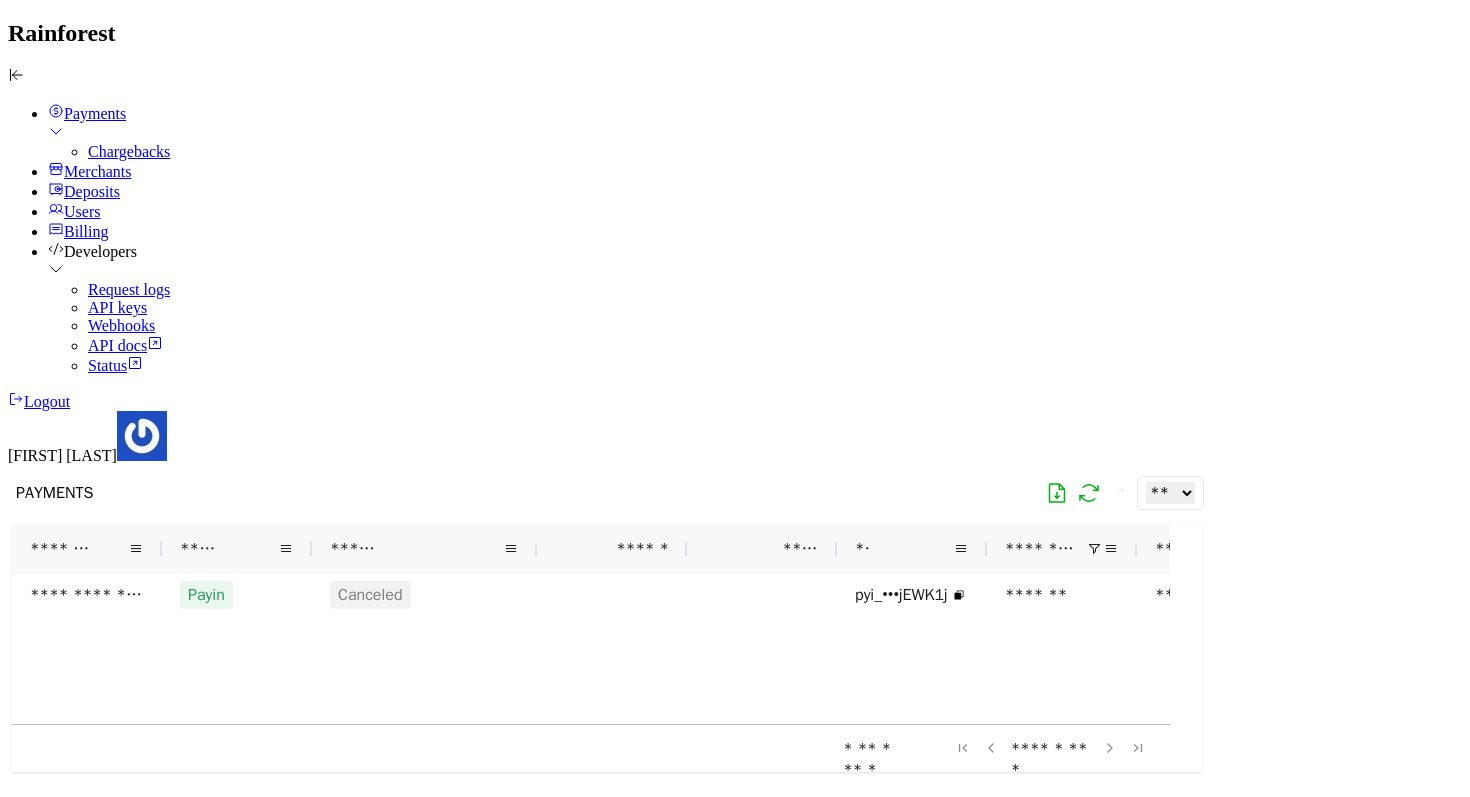 scroll, scrollTop: 0, scrollLeft: 0, axis: both 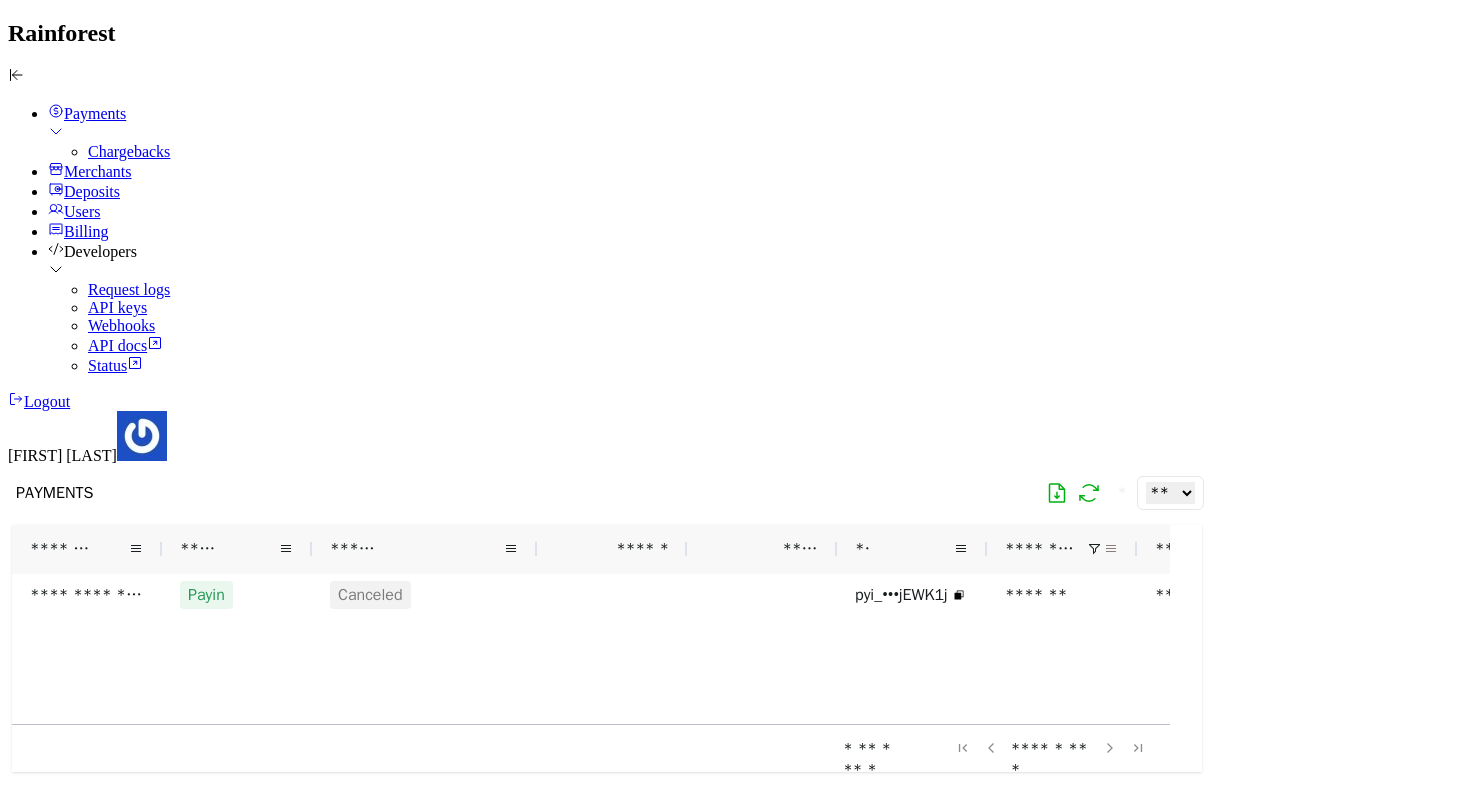 click at bounding box center (1111, 549) 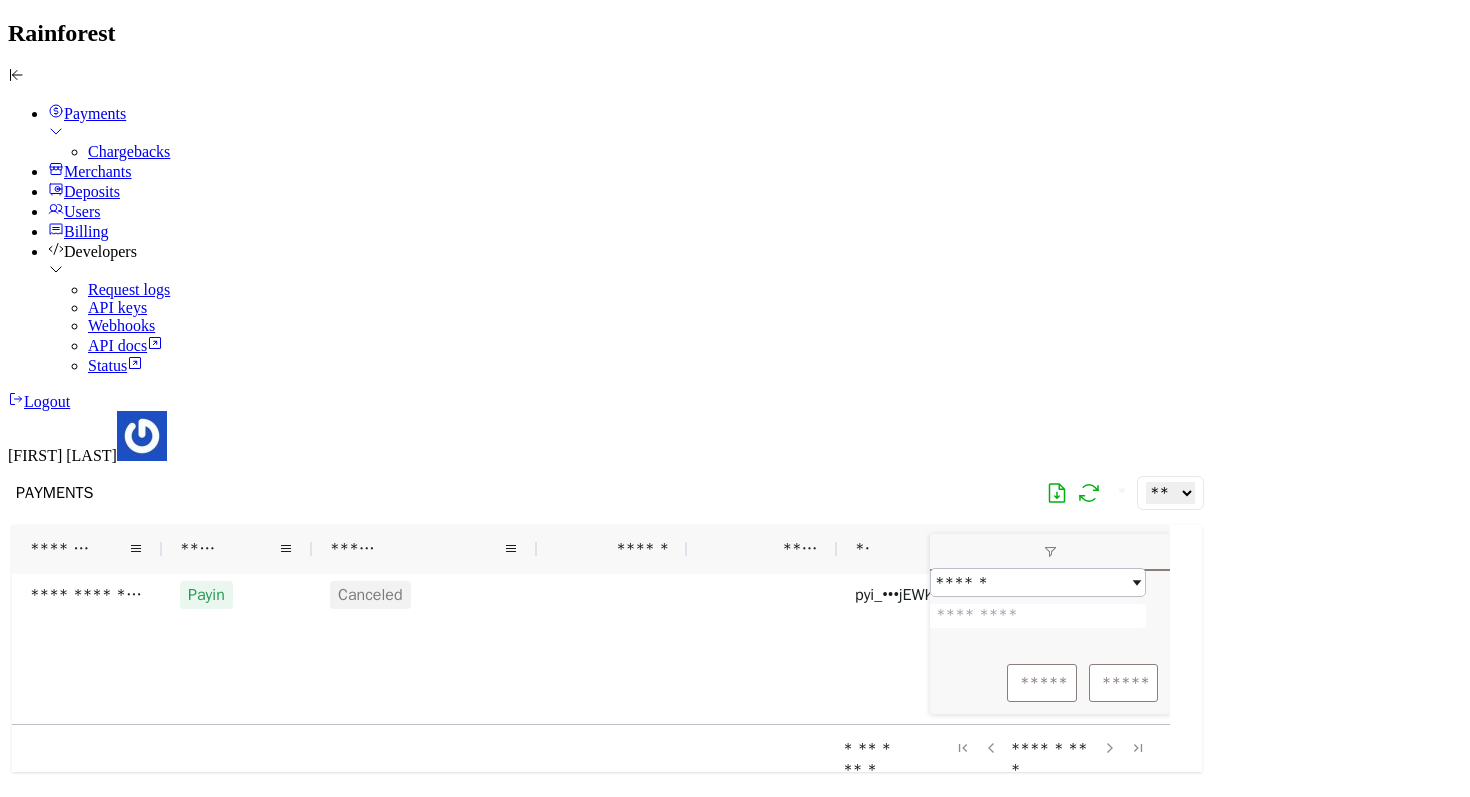 click on "*******" at bounding box center [1038, 616] 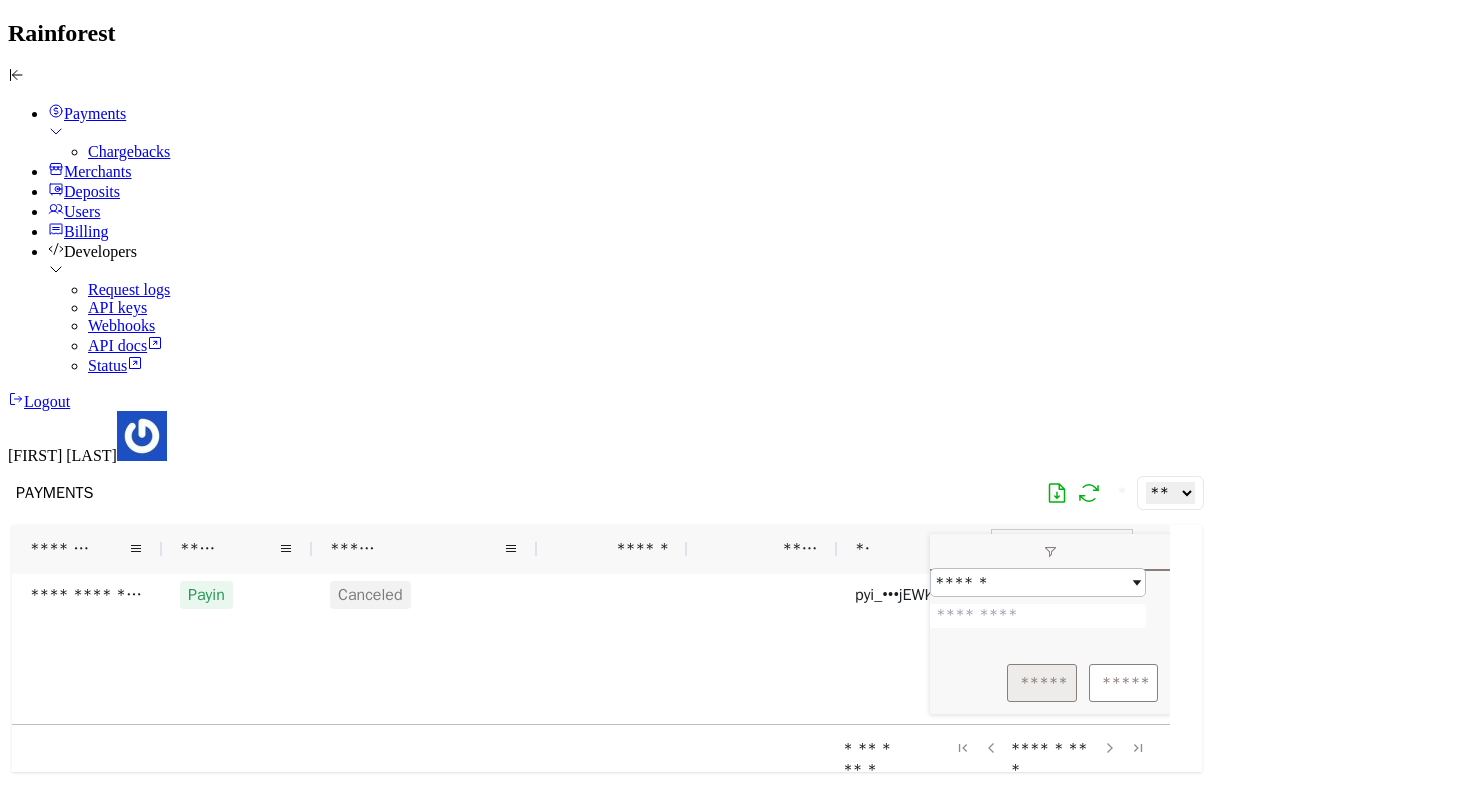 type on "*******" 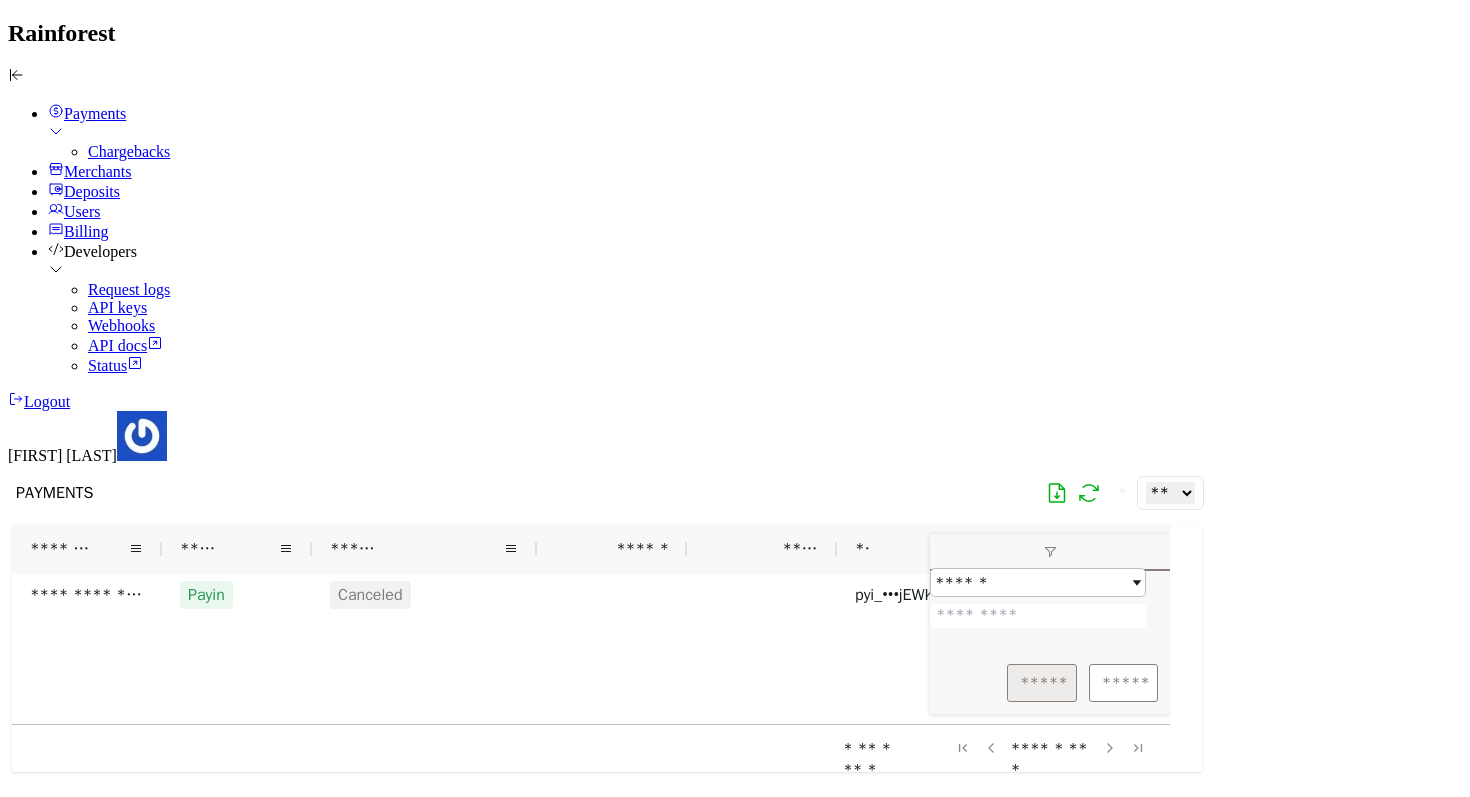 click on "*****" at bounding box center (1042, 683) 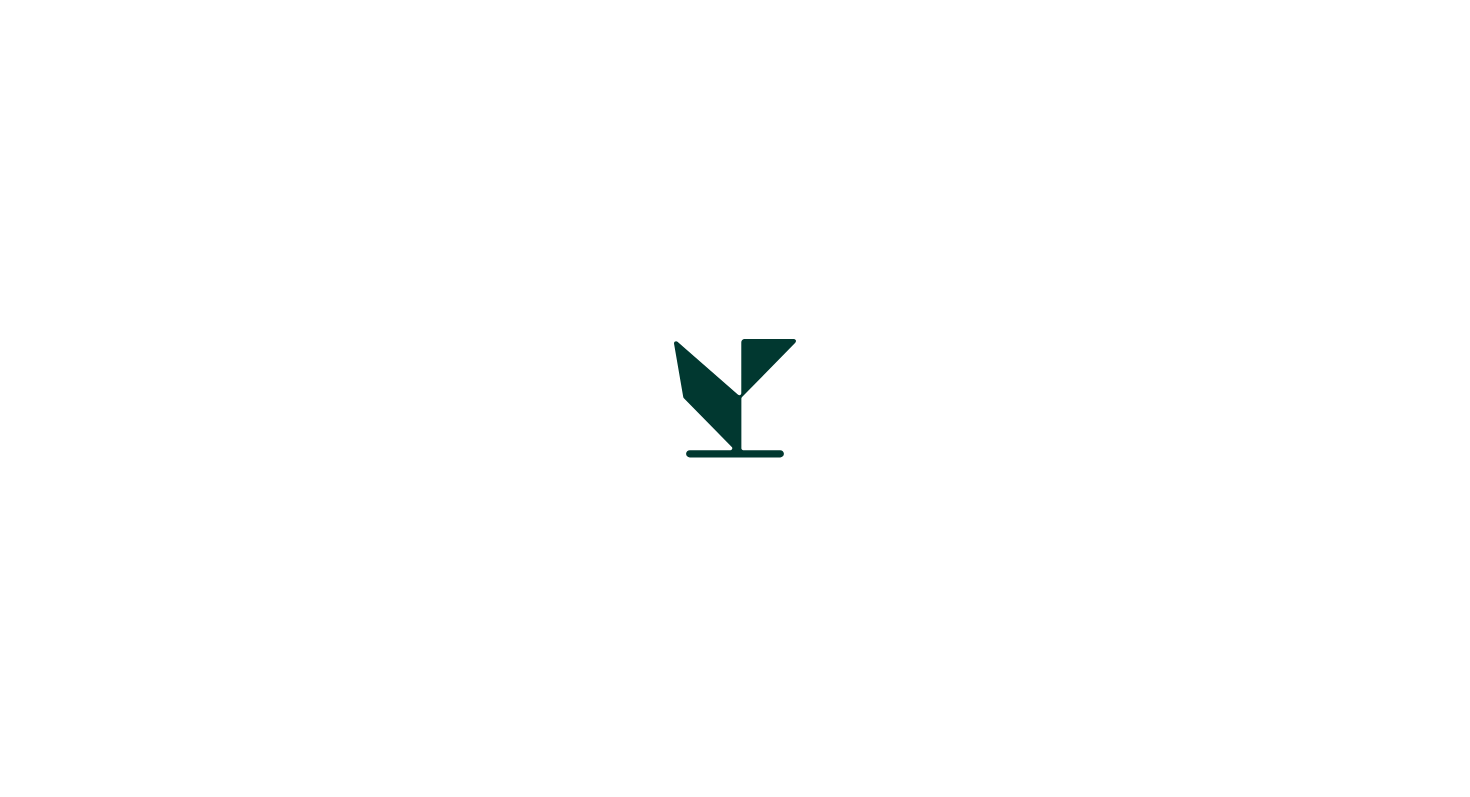 scroll, scrollTop: 0, scrollLeft: 0, axis: both 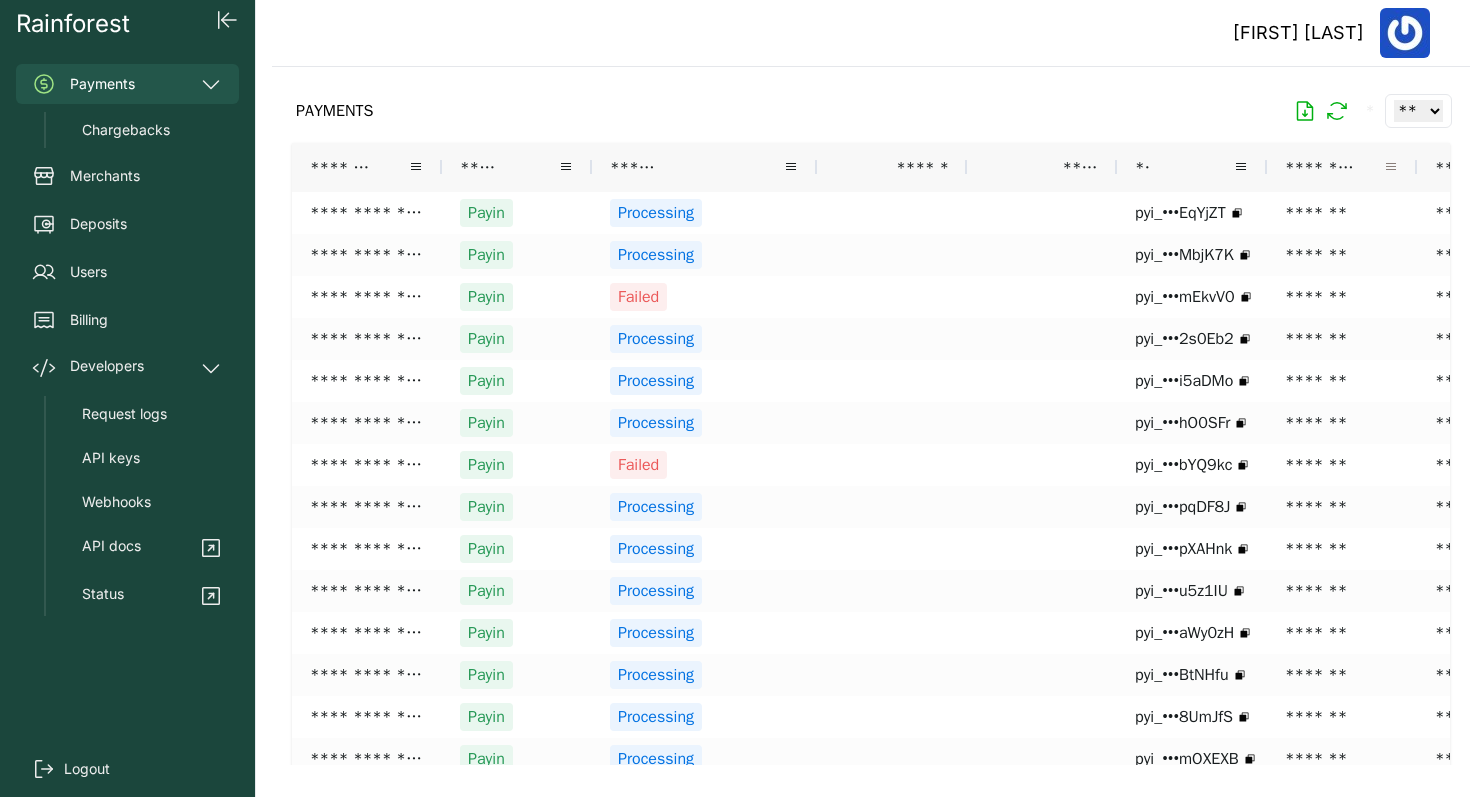 click at bounding box center [1391, 167] 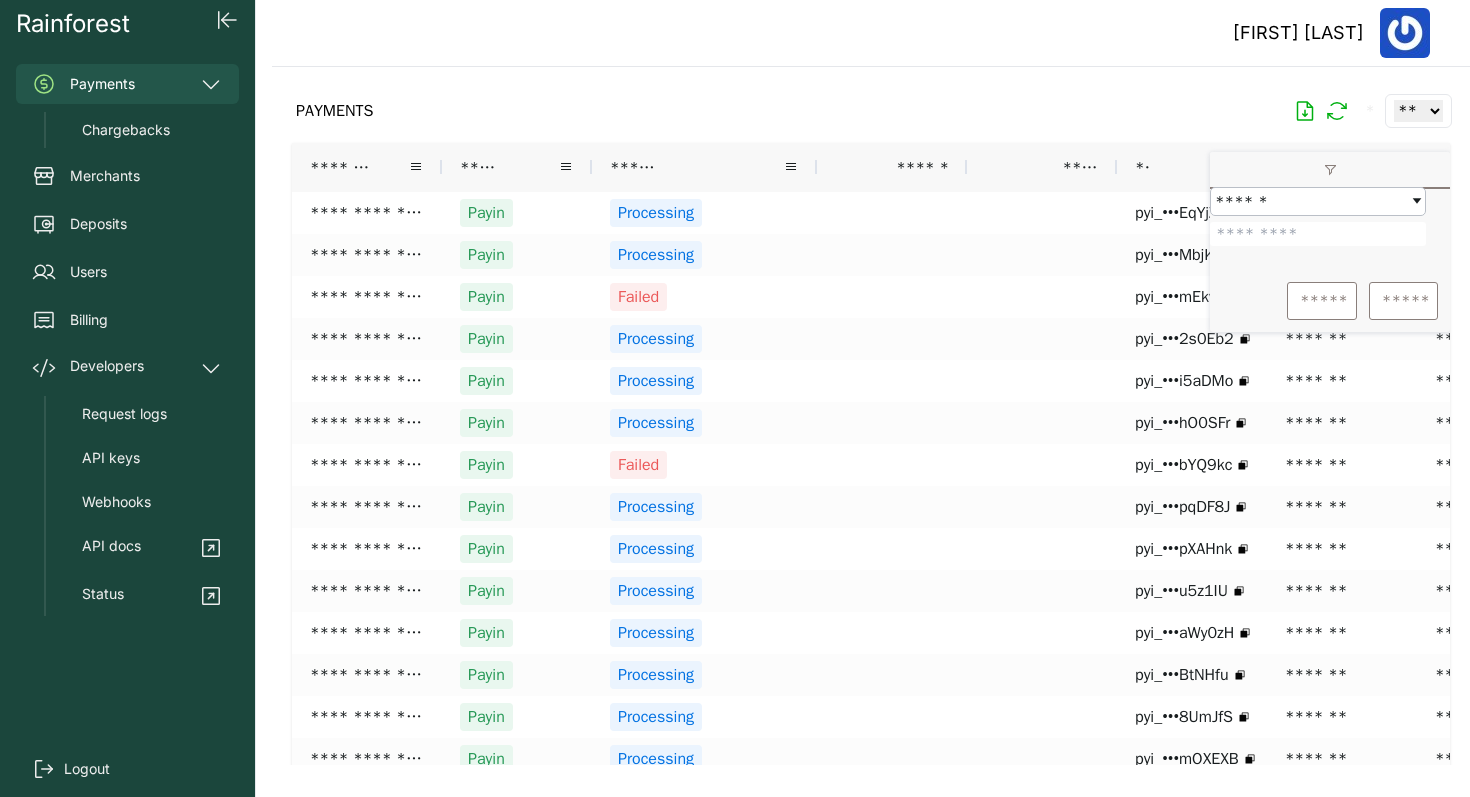 click at bounding box center [1318, 234] 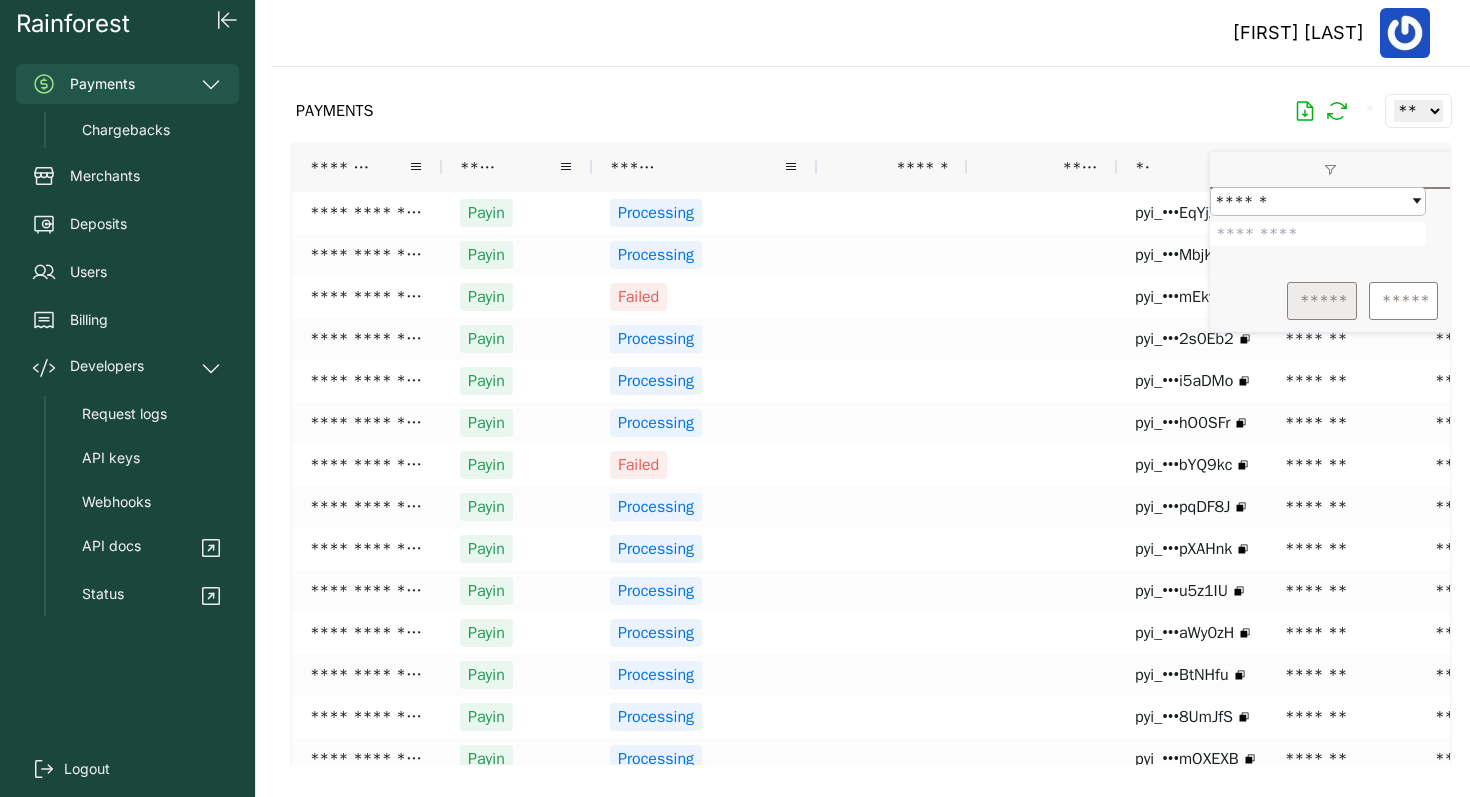 type on "*******" 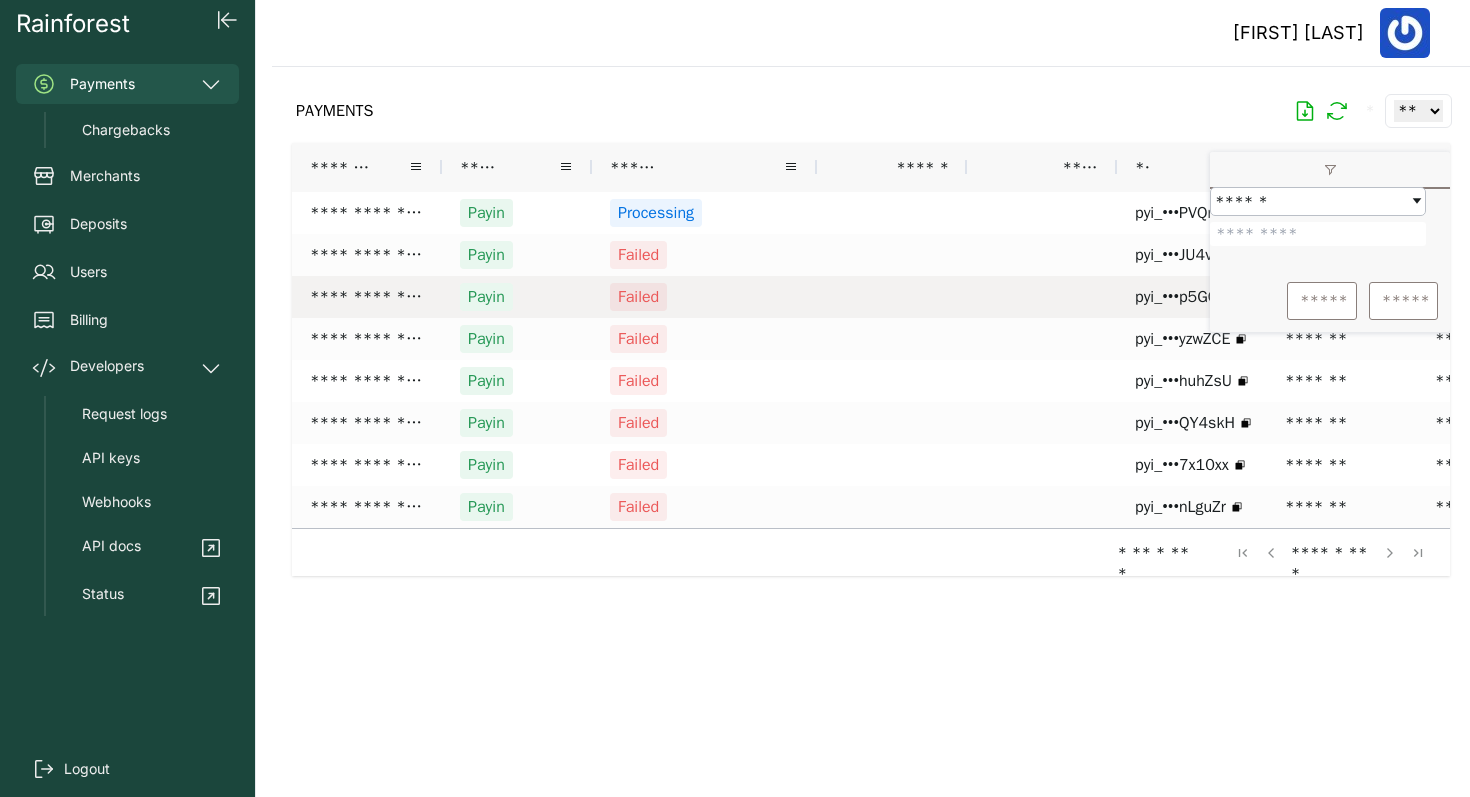 scroll, scrollTop: 0, scrollLeft: 185, axis: horizontal 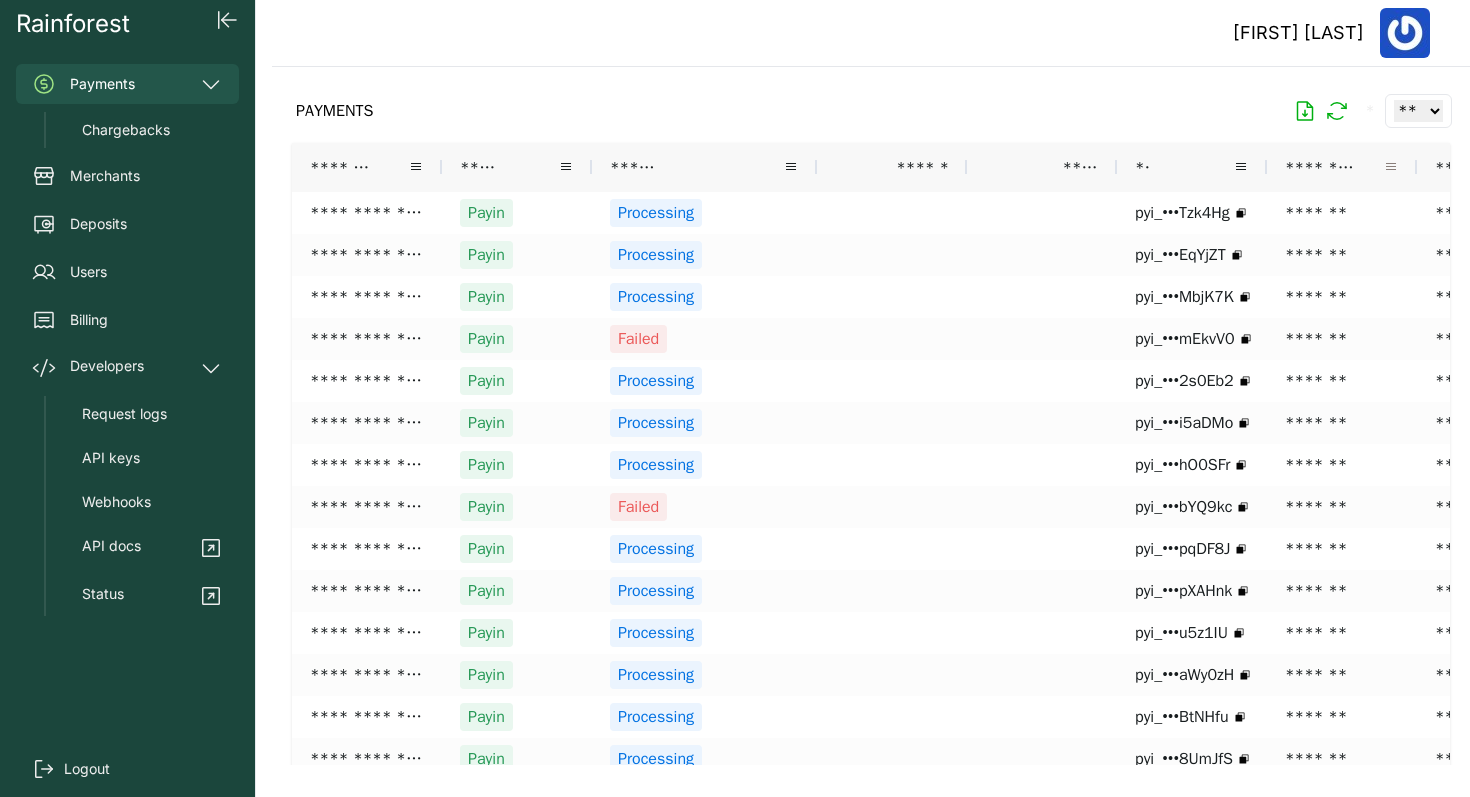 click at bounding box center (1391, 167) 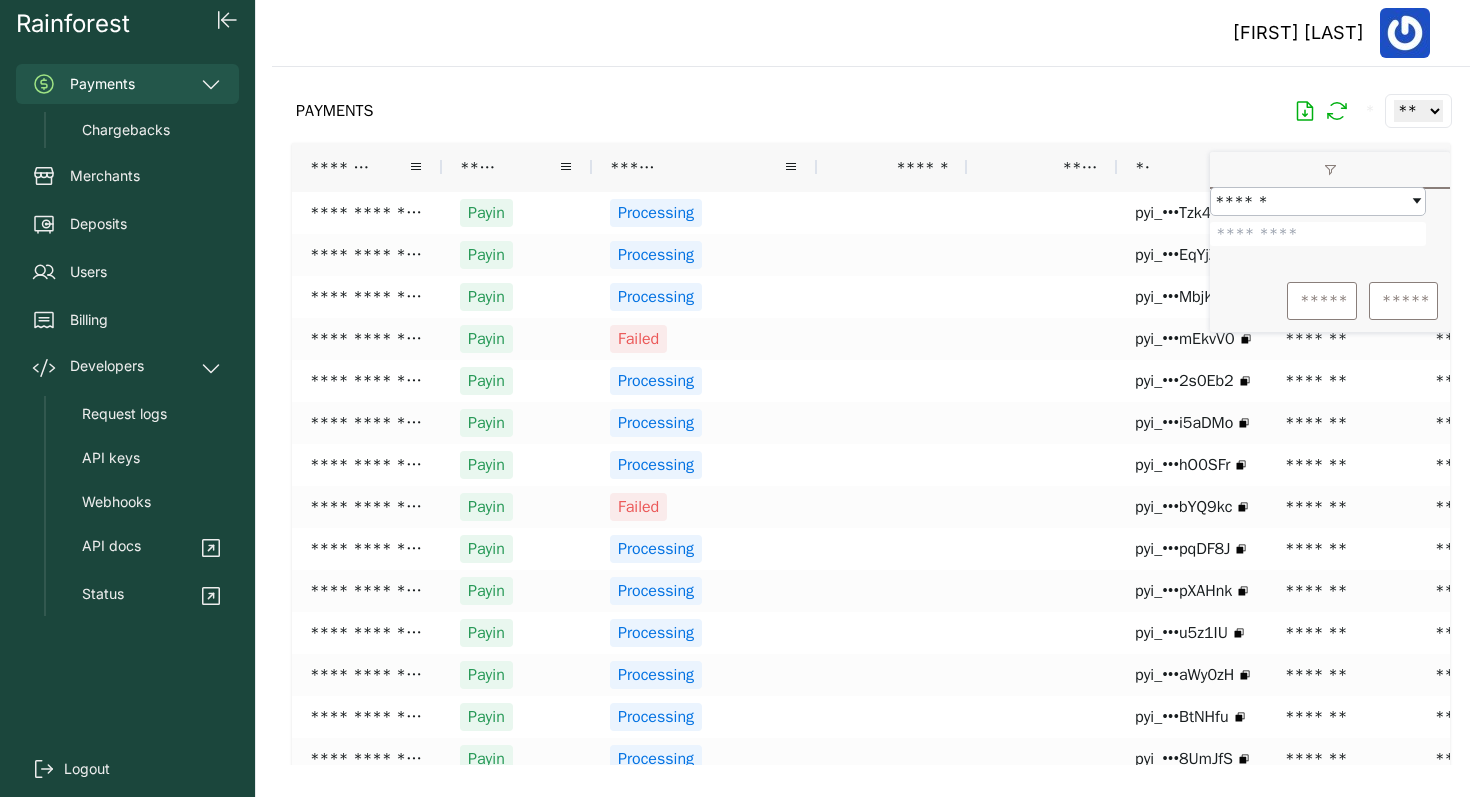 click at bounding box center (1318, 234) 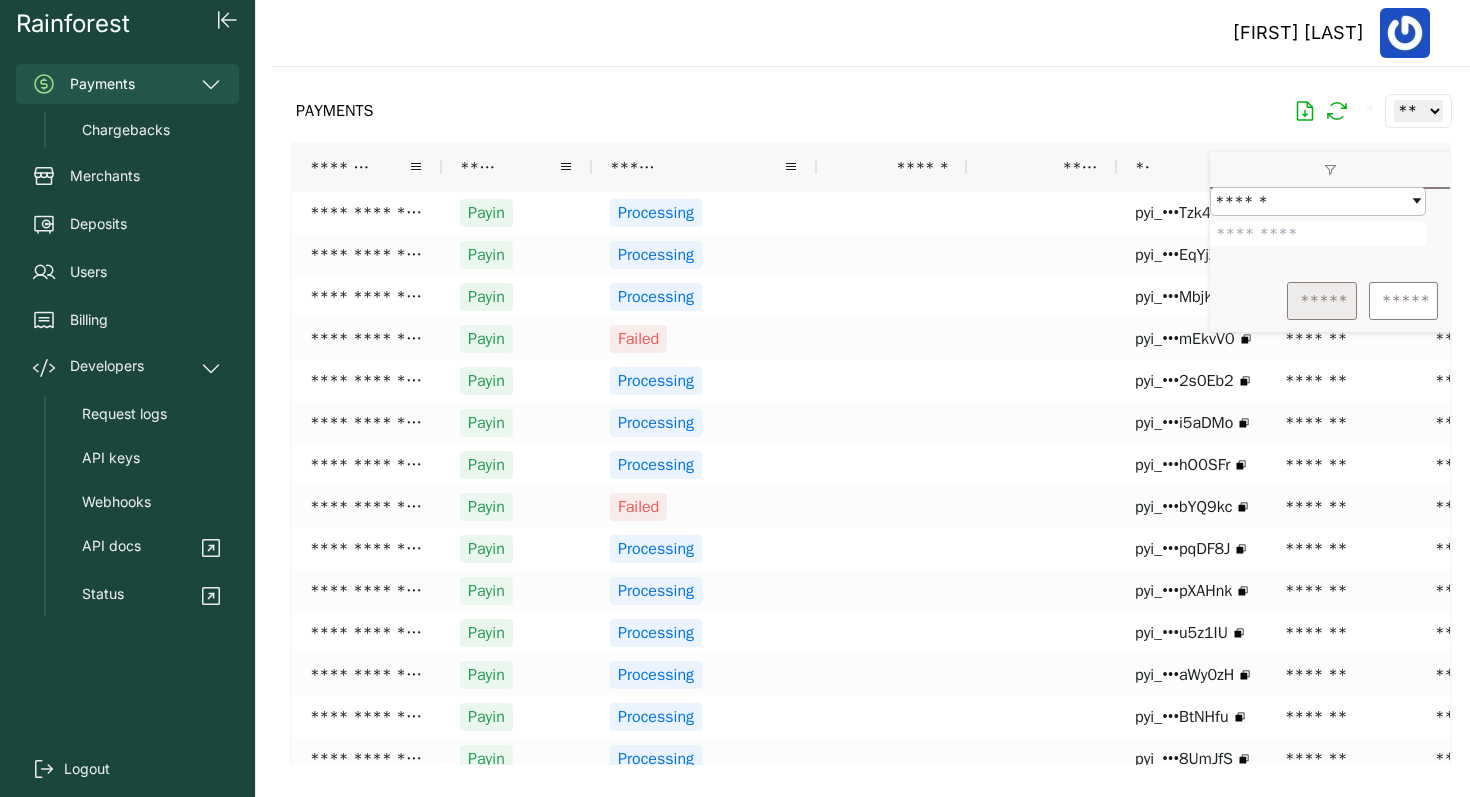 type on "*******" 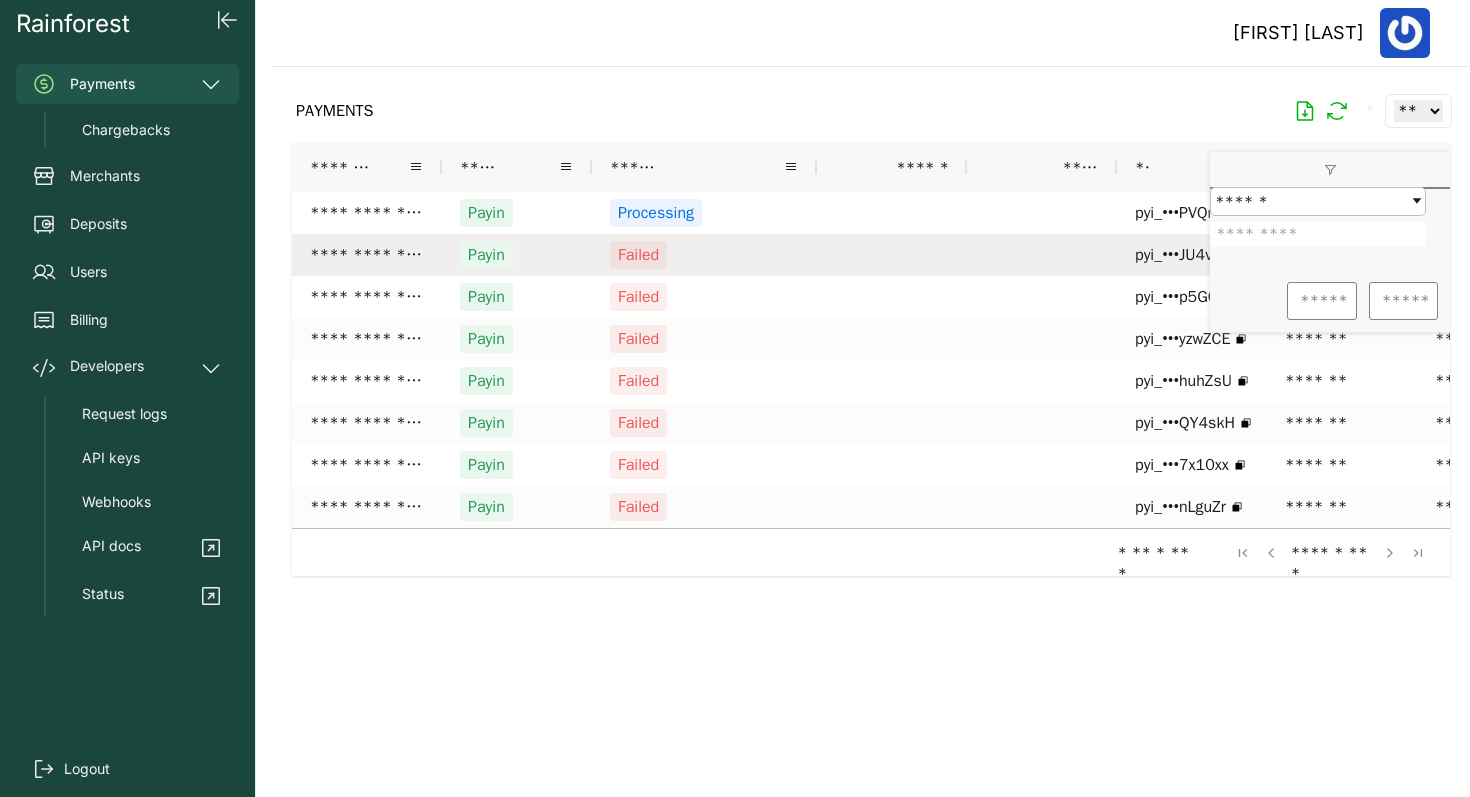 click on "Failed" at bounding box center (704, 255) 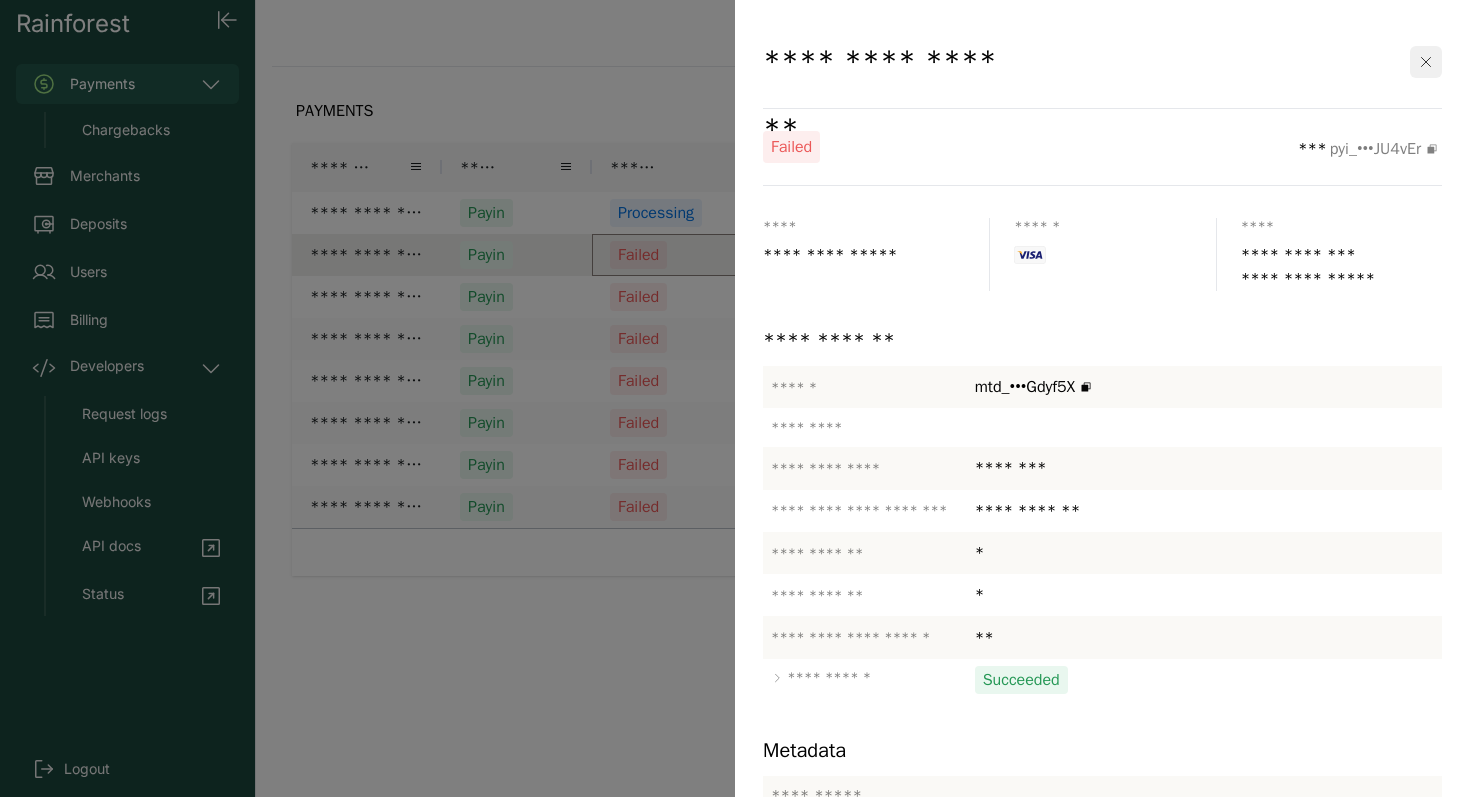 click 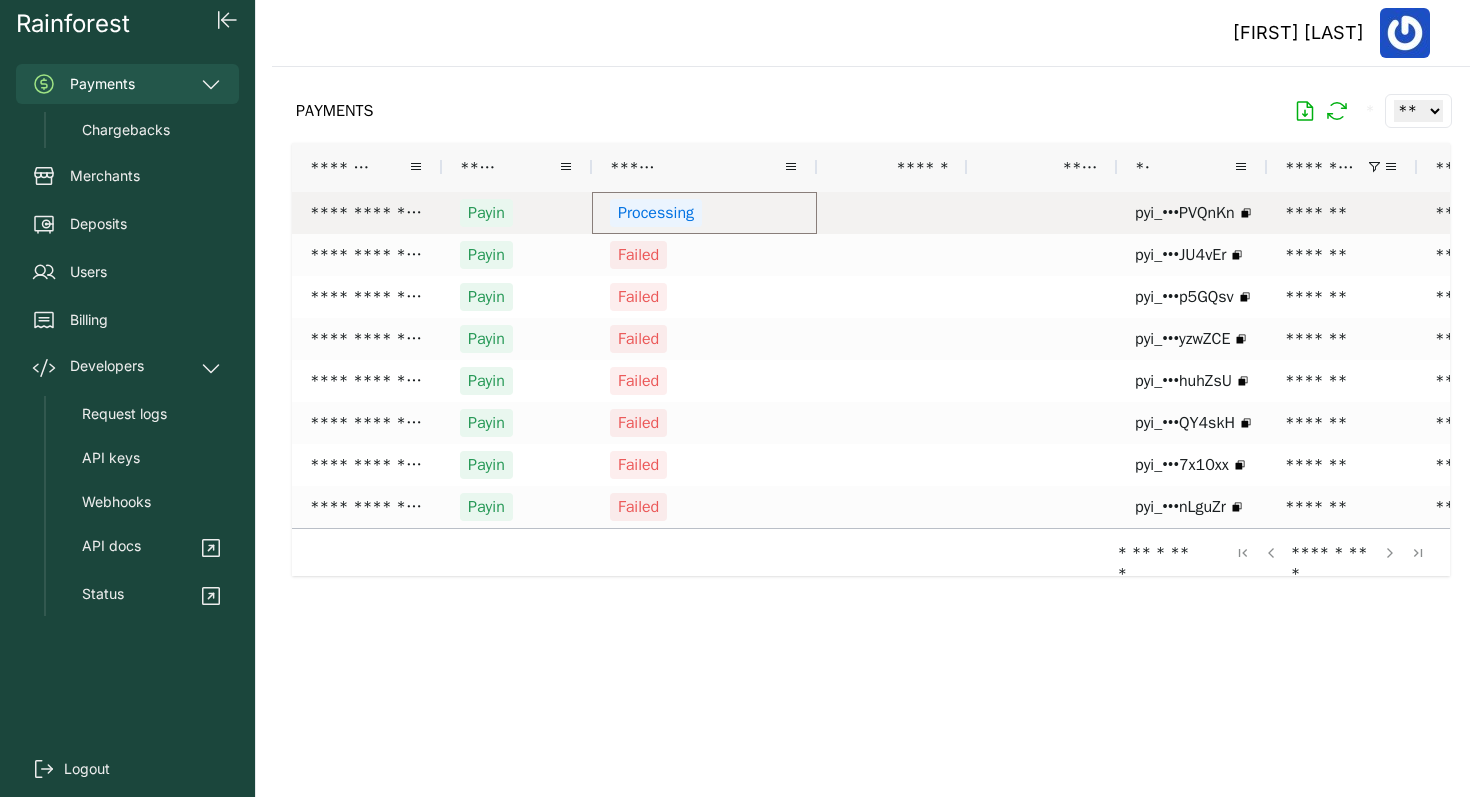 click on "Processing" at bounding box center [704, 213] 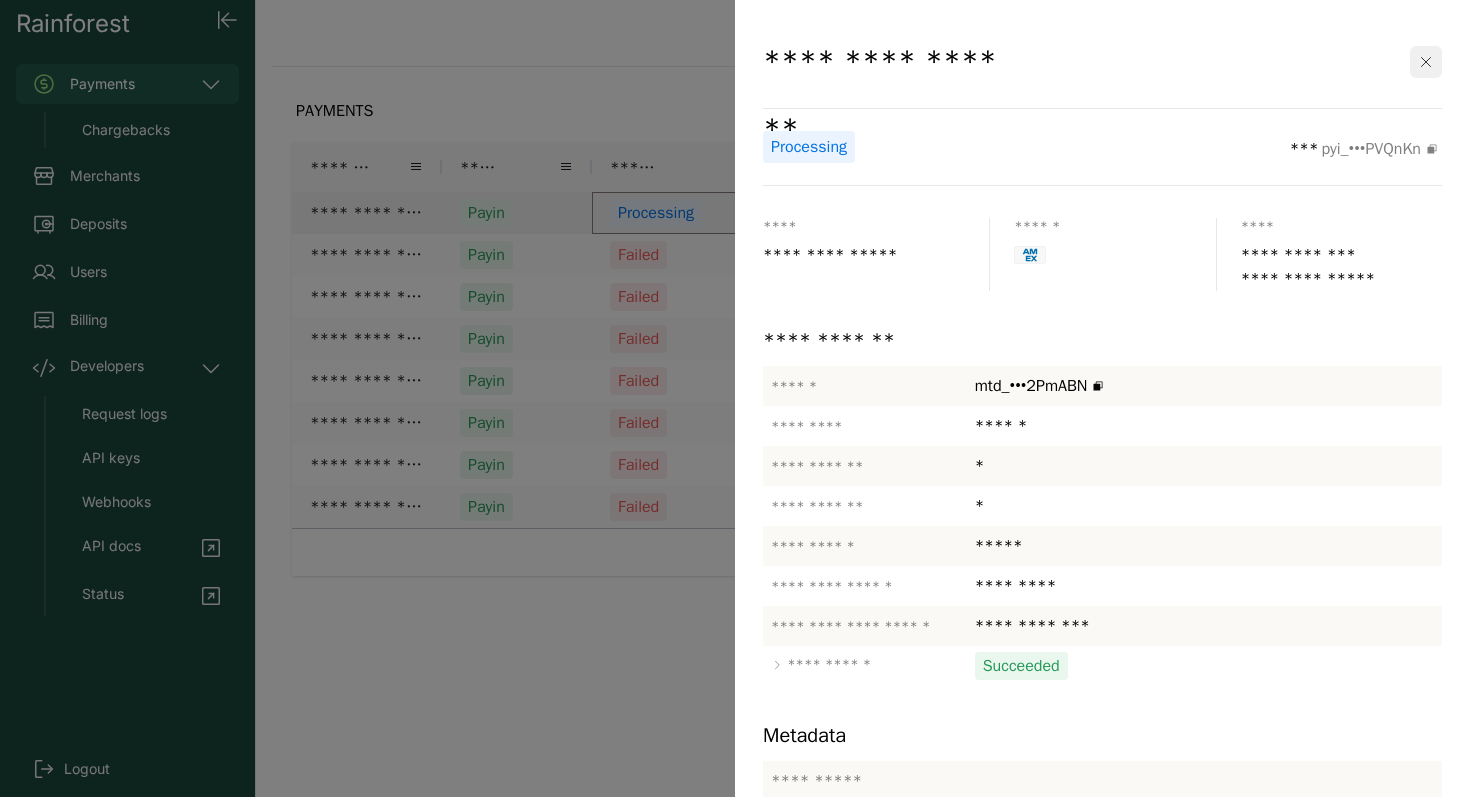 click 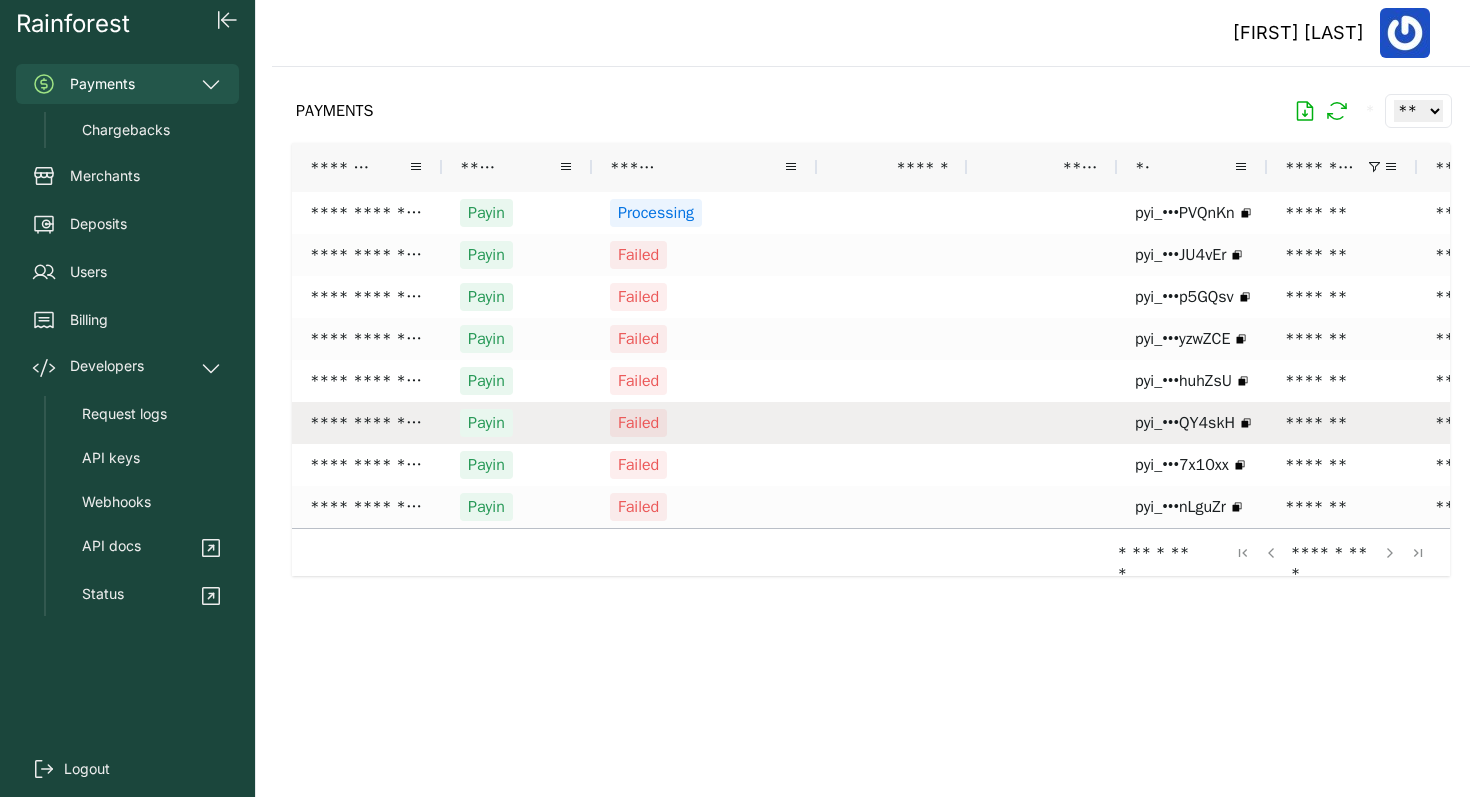 click on "Failed" at bounding box center [704, 423] 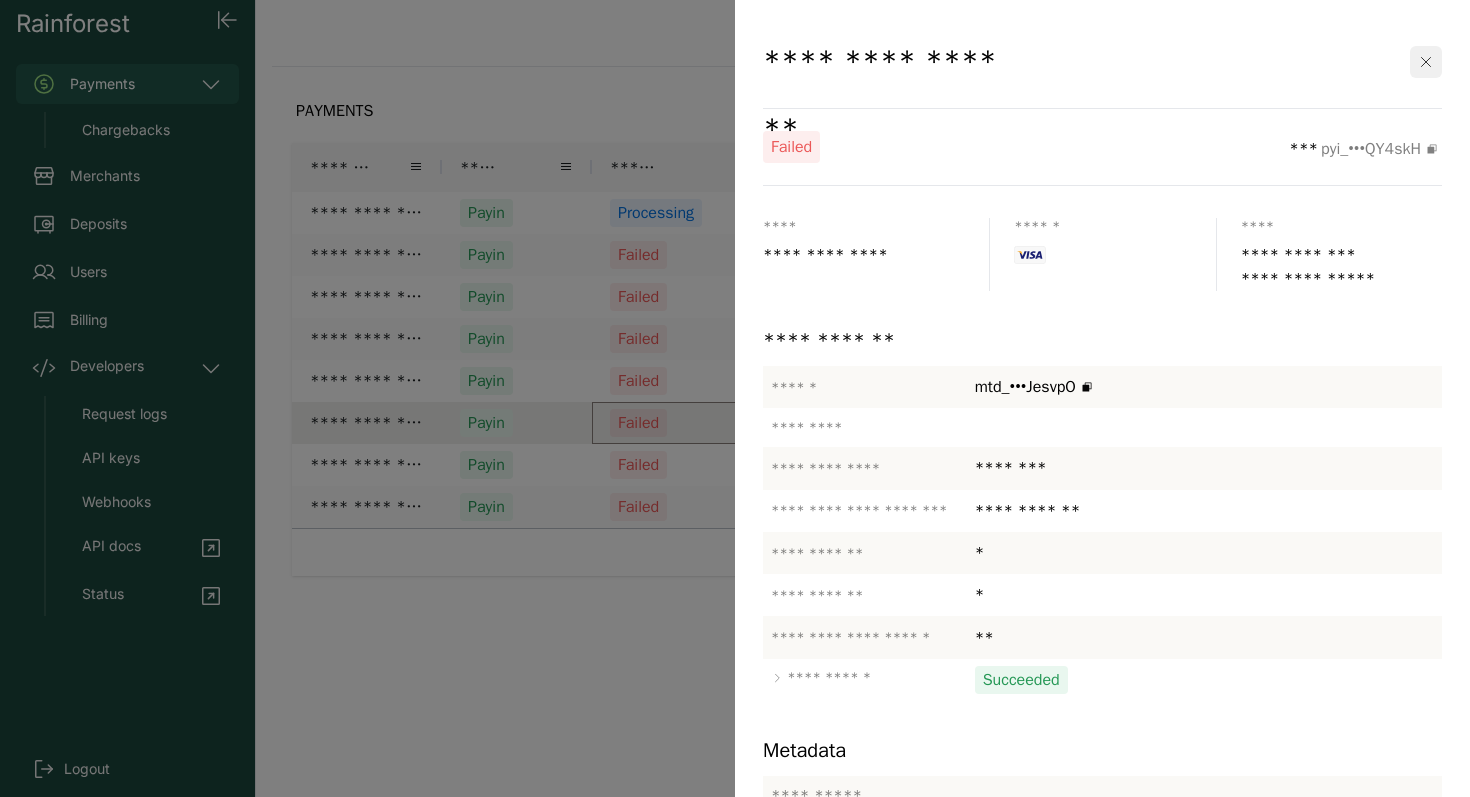 click at bounding box center (1426, 62) 